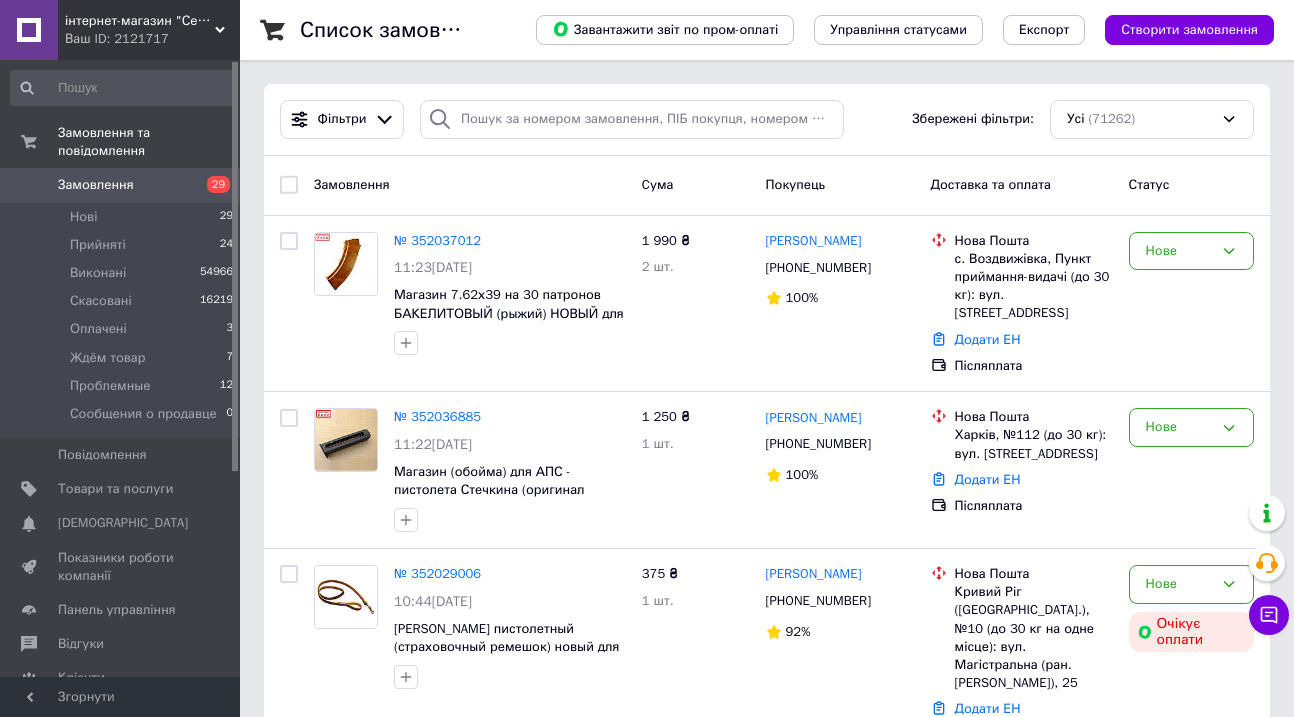 click at bounding box center (632, 119) 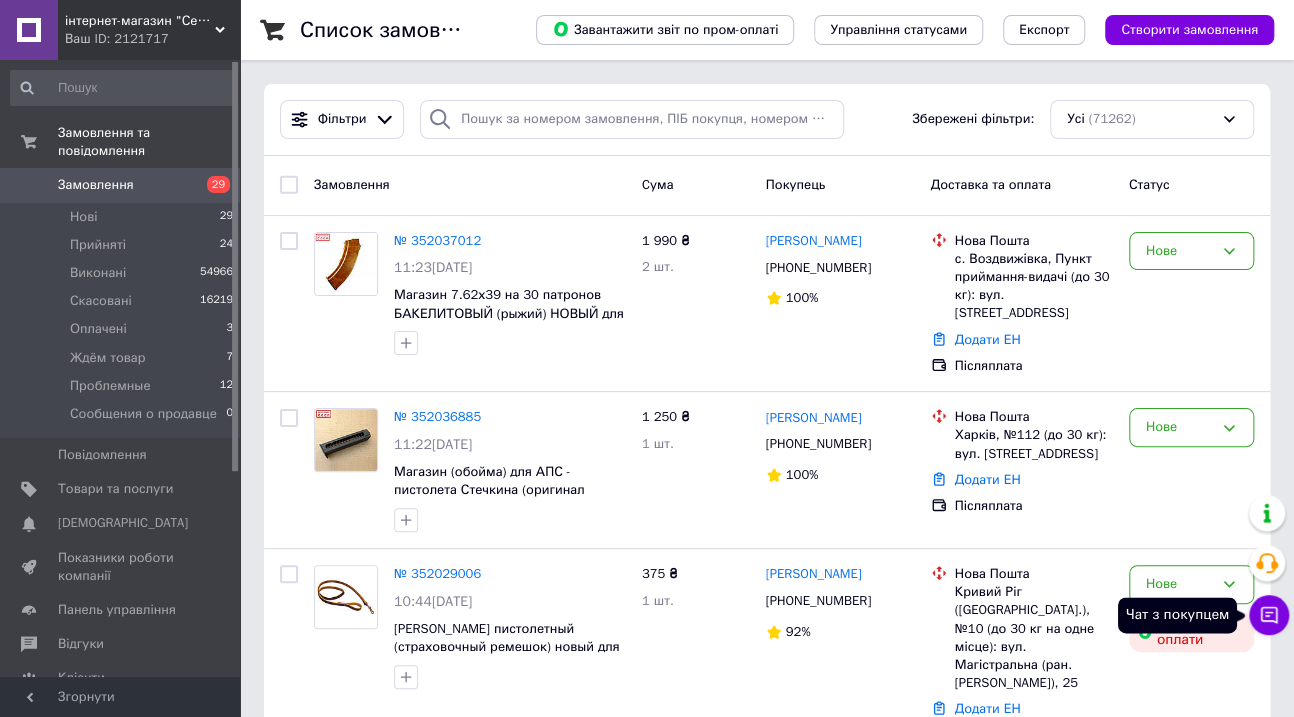 click 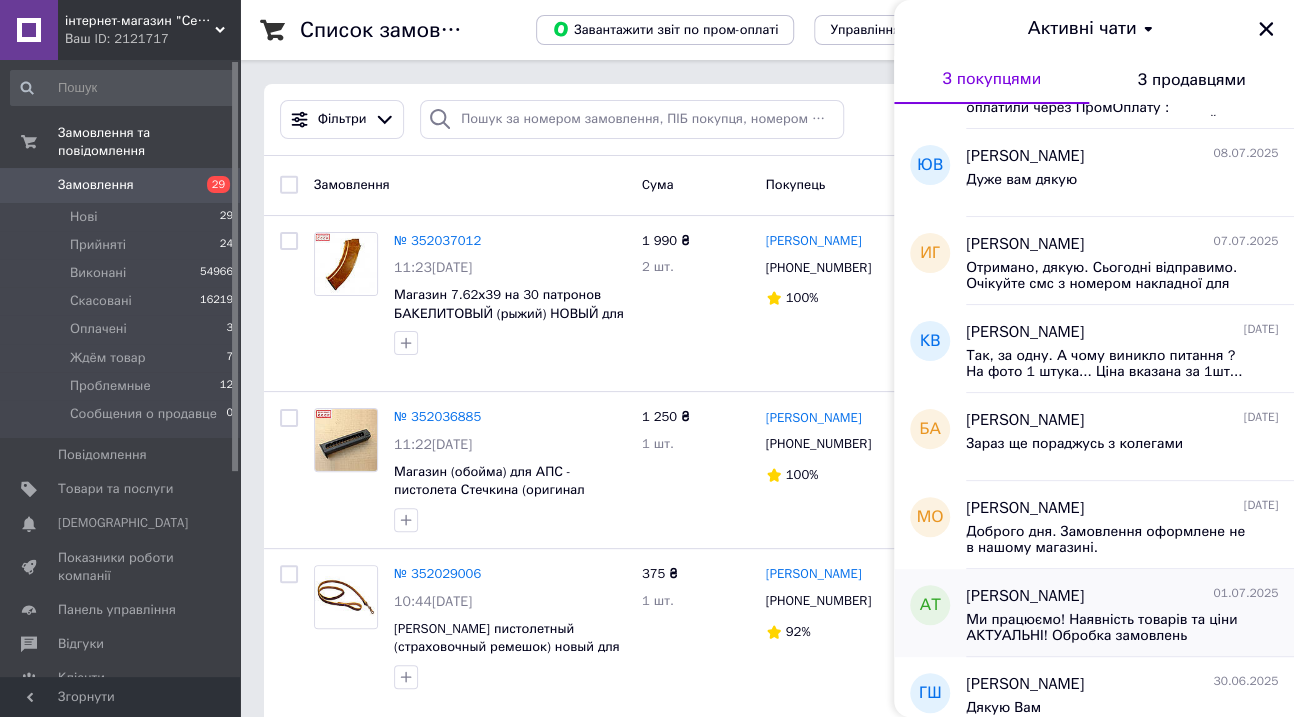 scroll, scrollTop: 454, scrollLeft: 0, axis: vertical 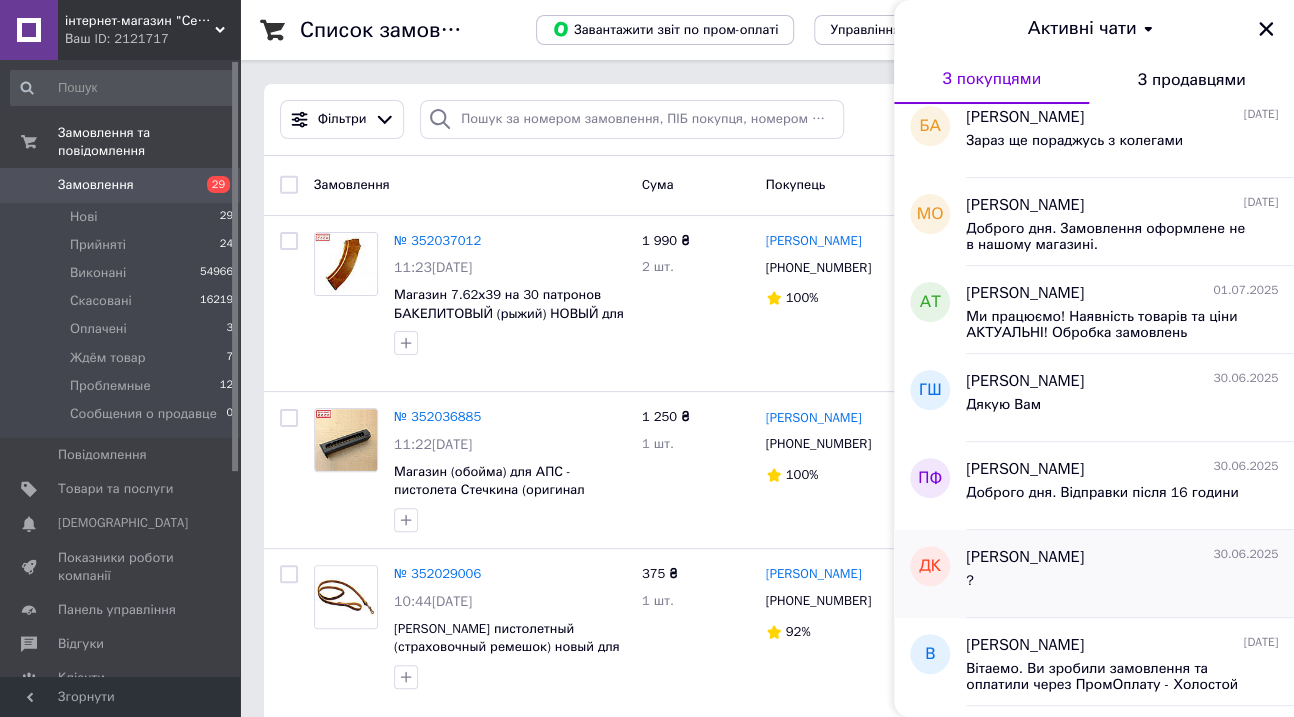 click on "[PERSON_NAME]" at bounding box center (1025, 557) 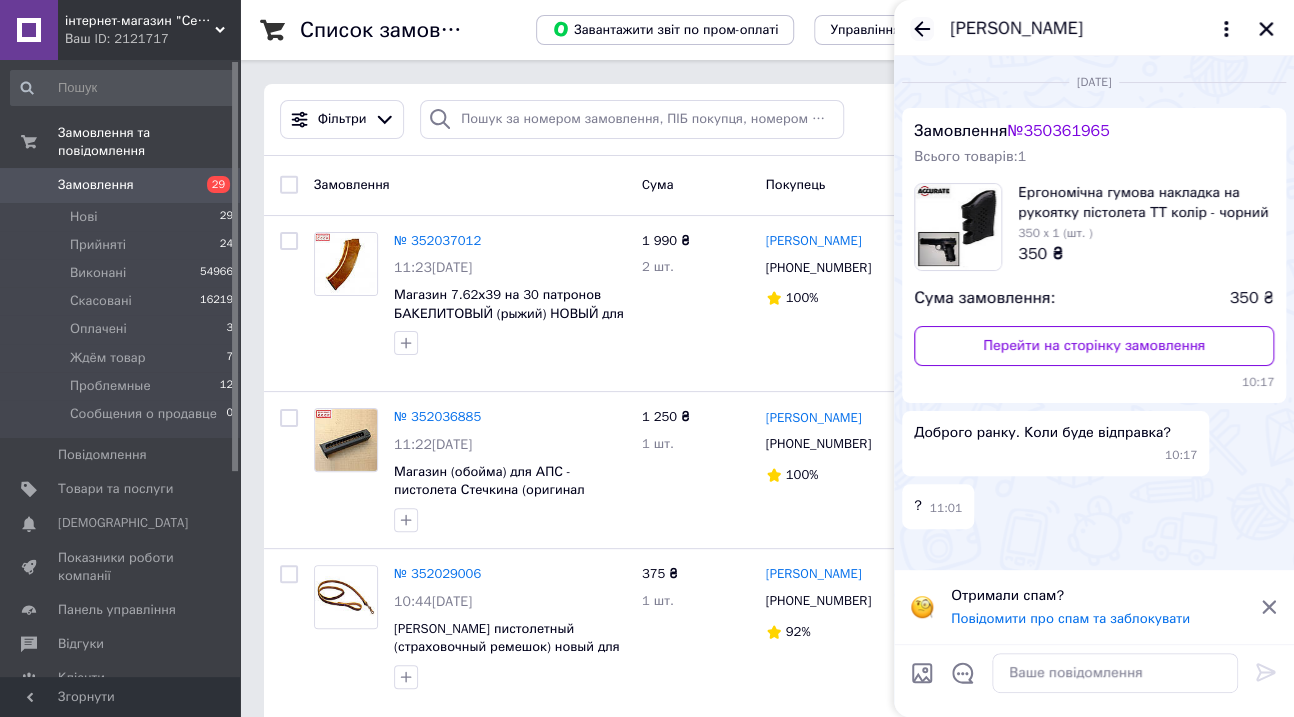 click 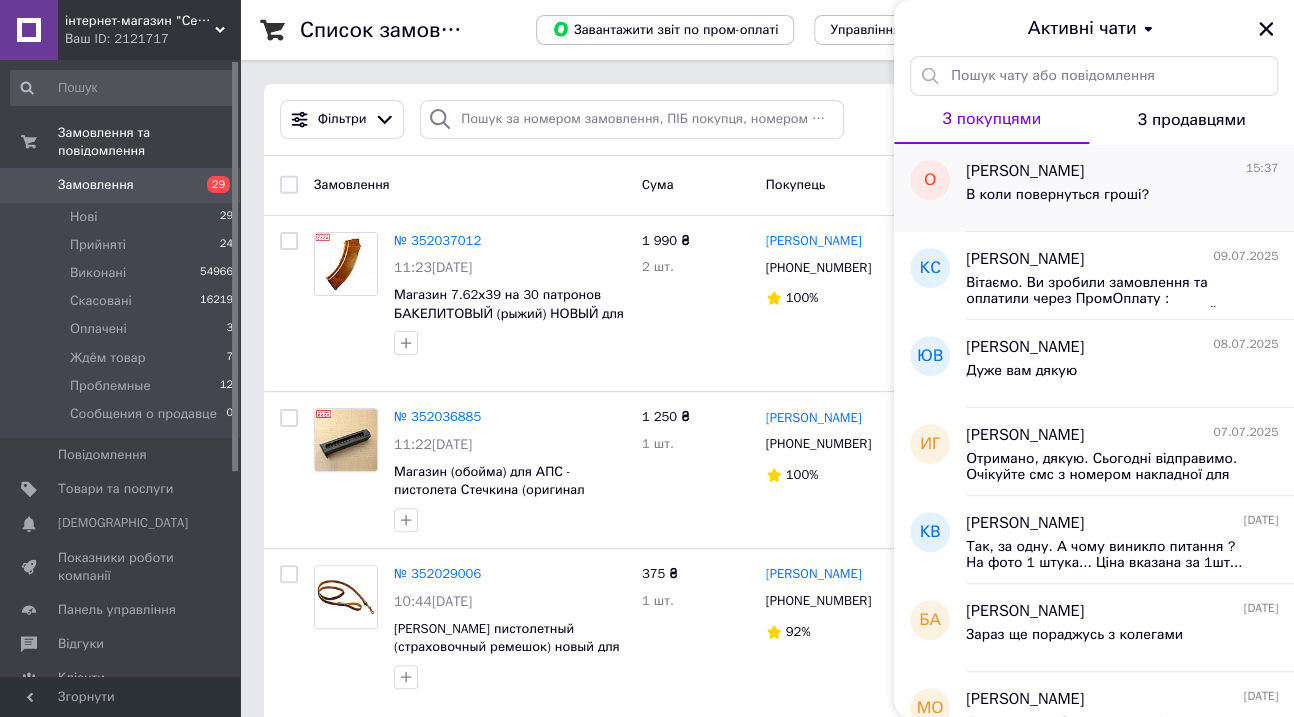 click on "В коли повернуться гроші?" at bounding box center [1057, 201] 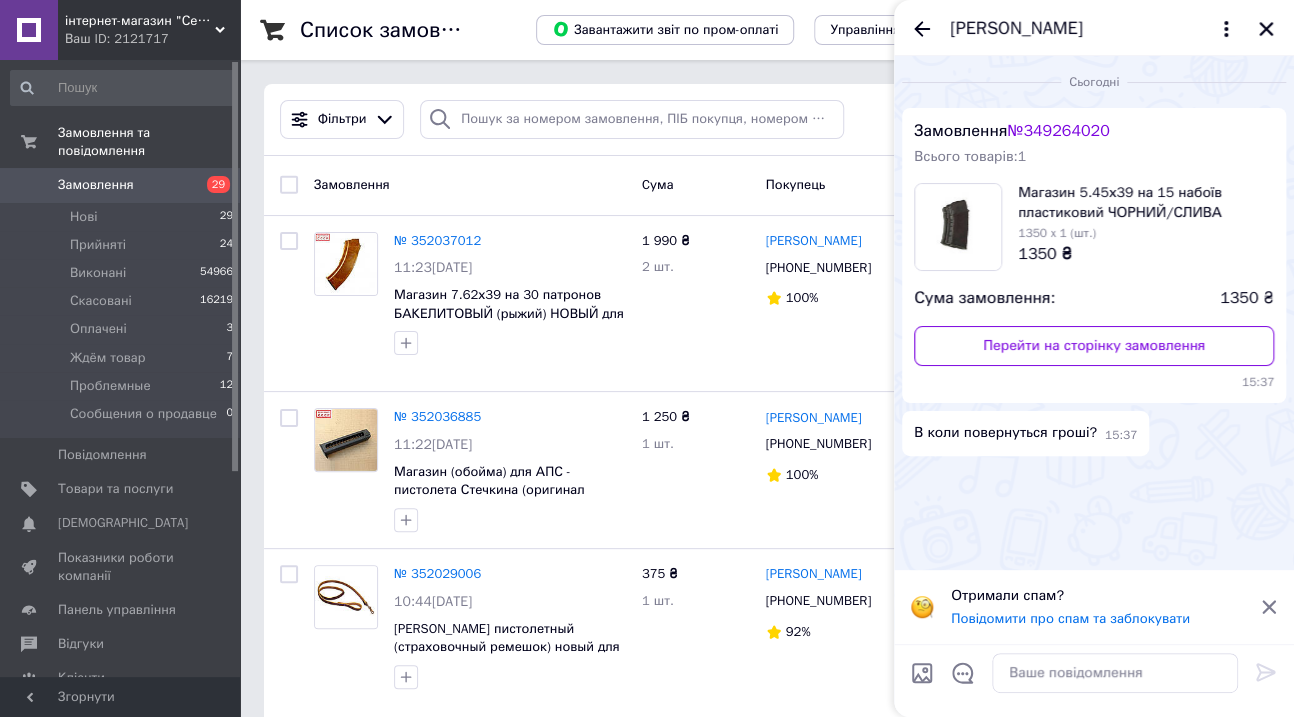 click on "[PERSON_NAME]" at bounding box center [1016, 29] 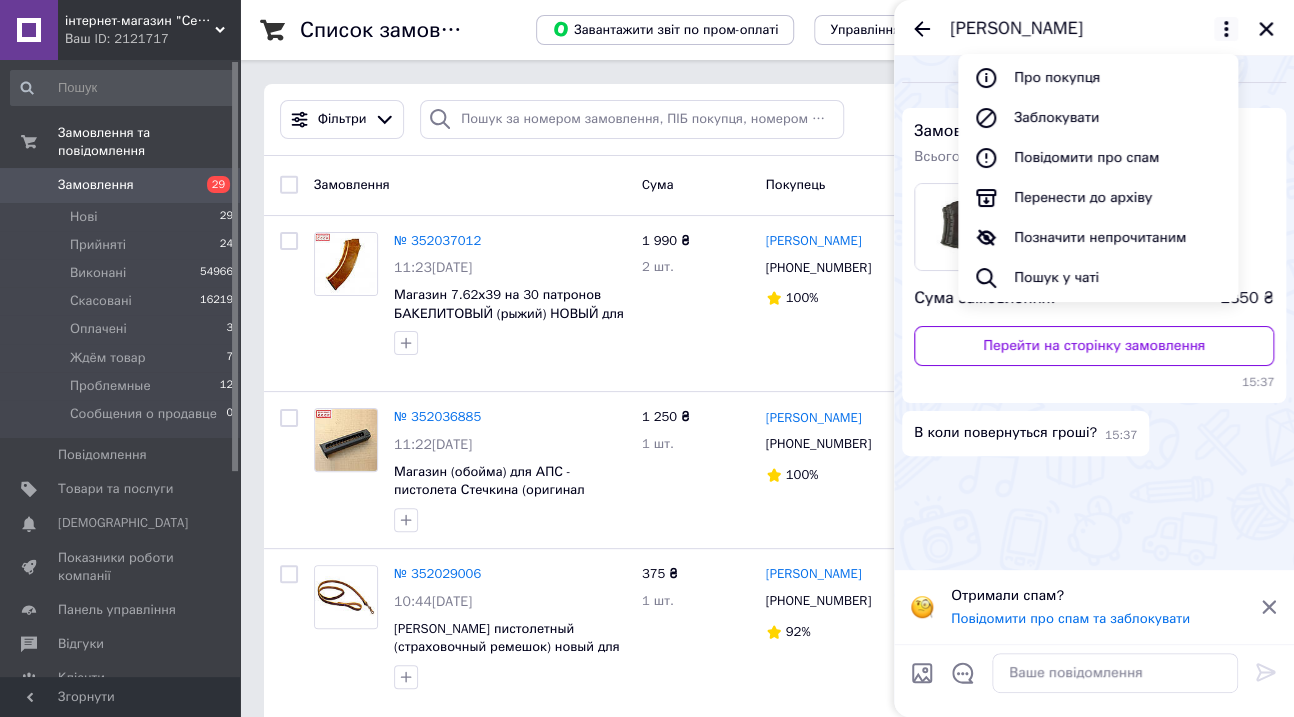 click on "[PERSON_NAME]" at bounding box center (1016, 29) 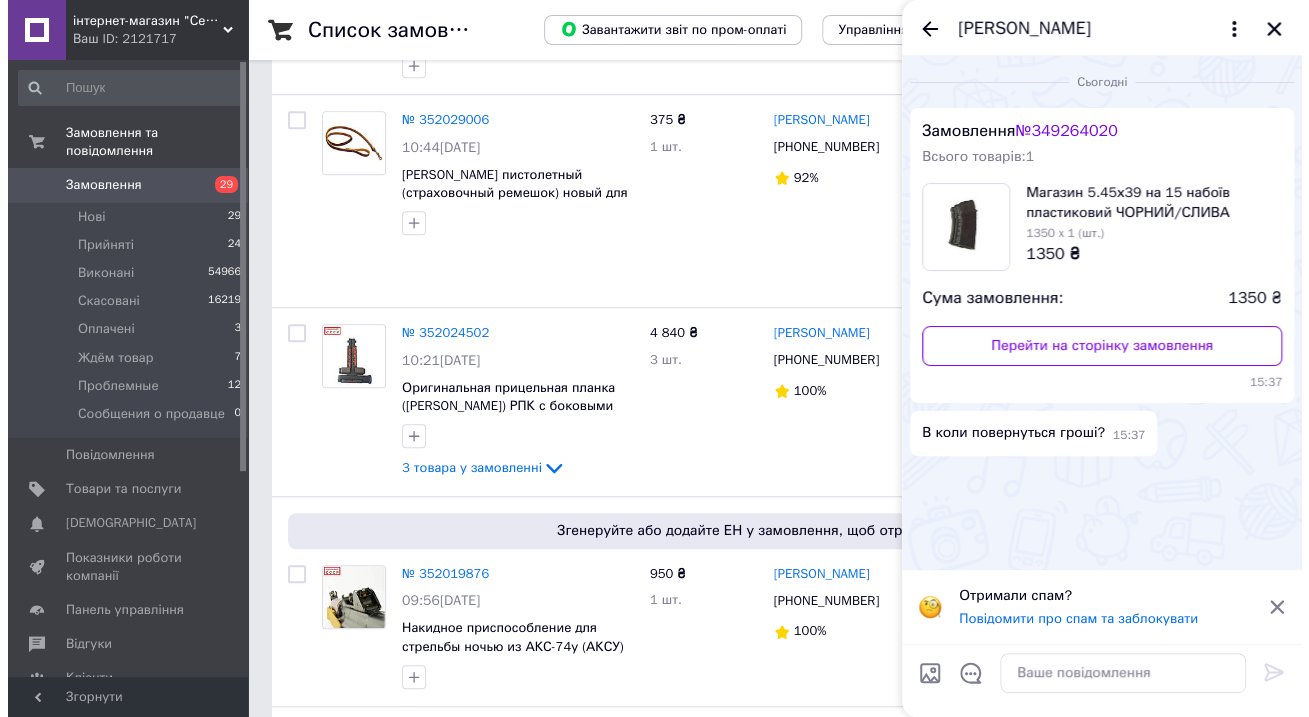 scroll, scrollTop: 0, scrollLeft: 0, axis: both 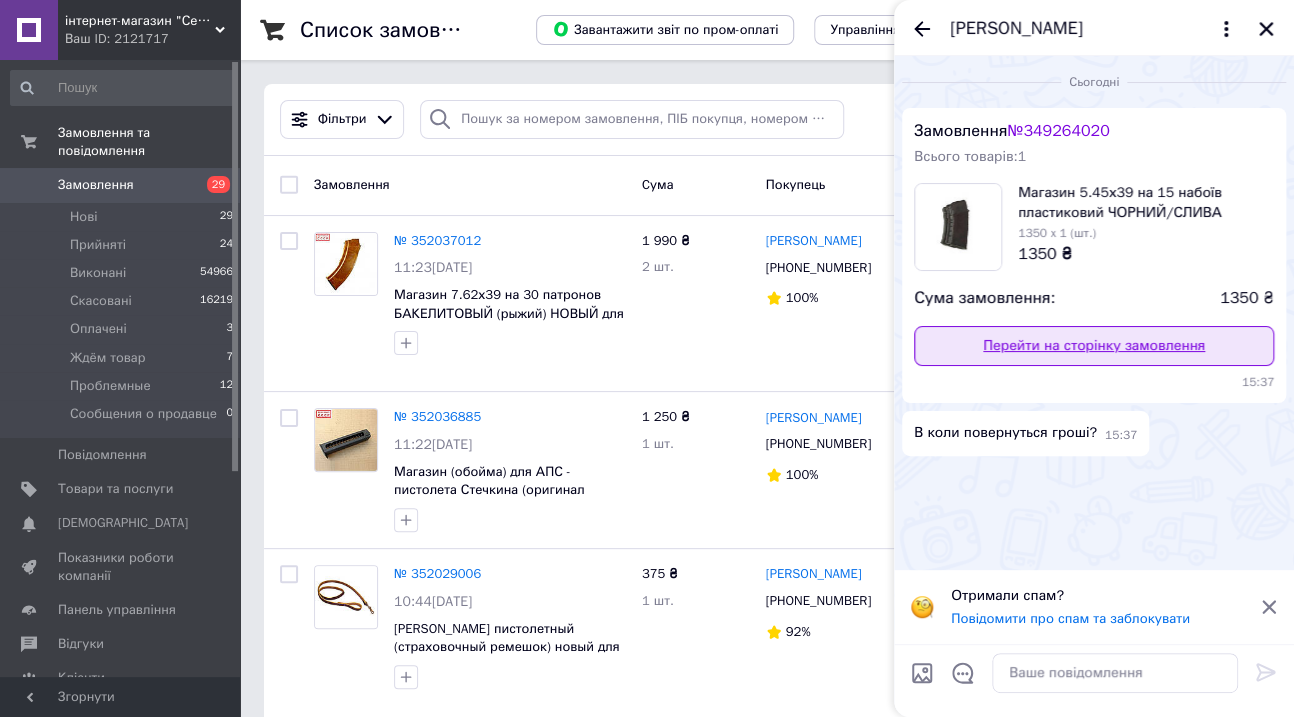 click on "Перейти на сторінку замовлення" at bounding box center [1094, 346] 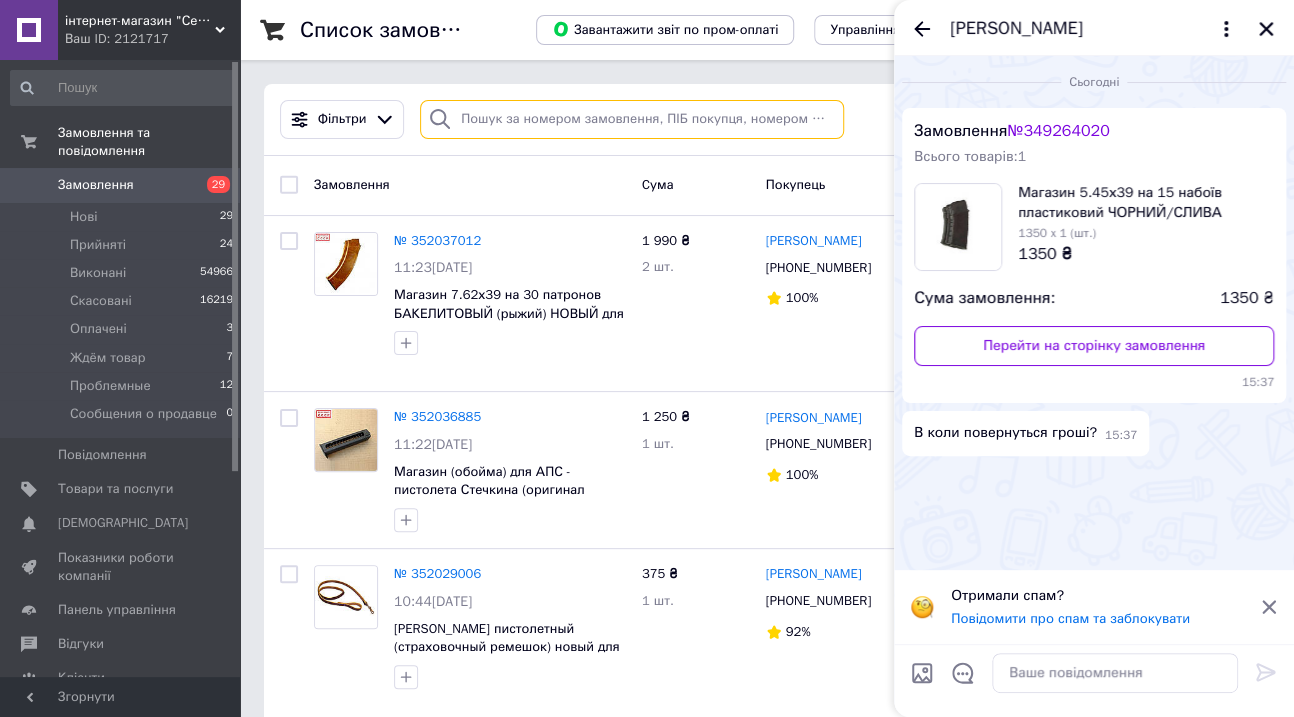 click at bounding box center [632, 119] 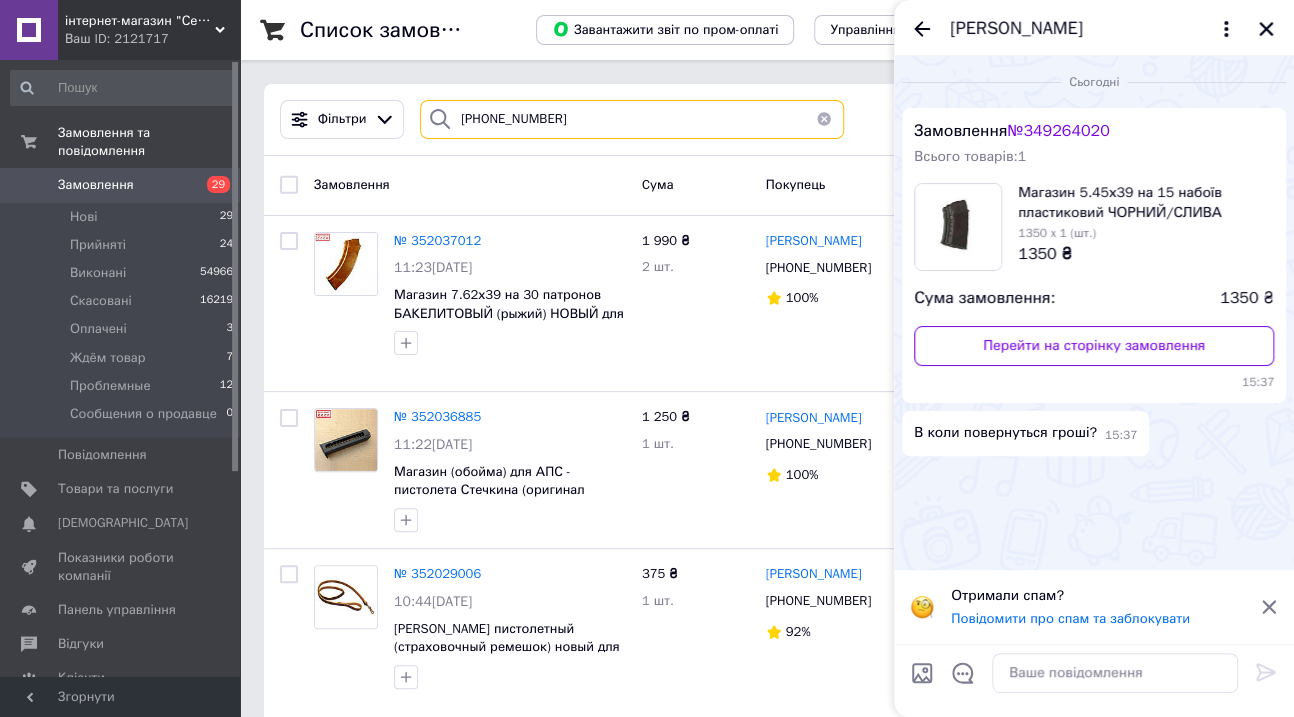 type on "[PHONE_NUMBER]" 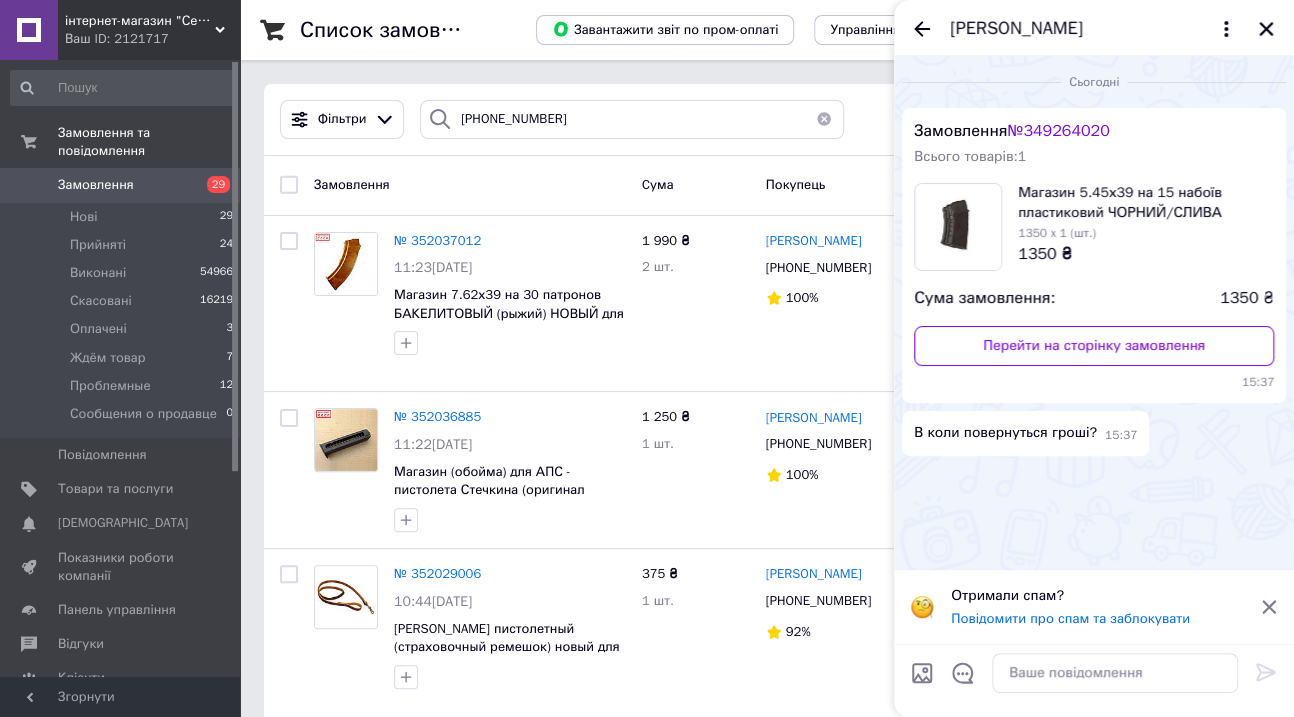 click 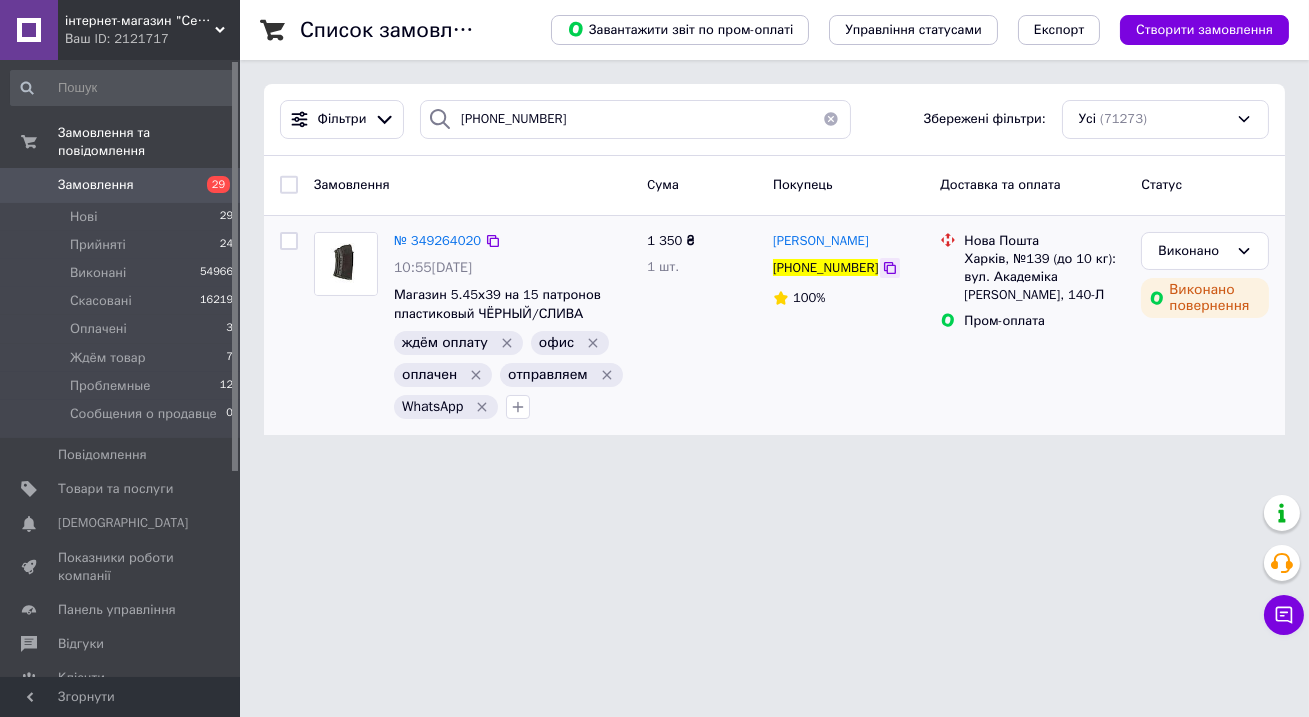 click 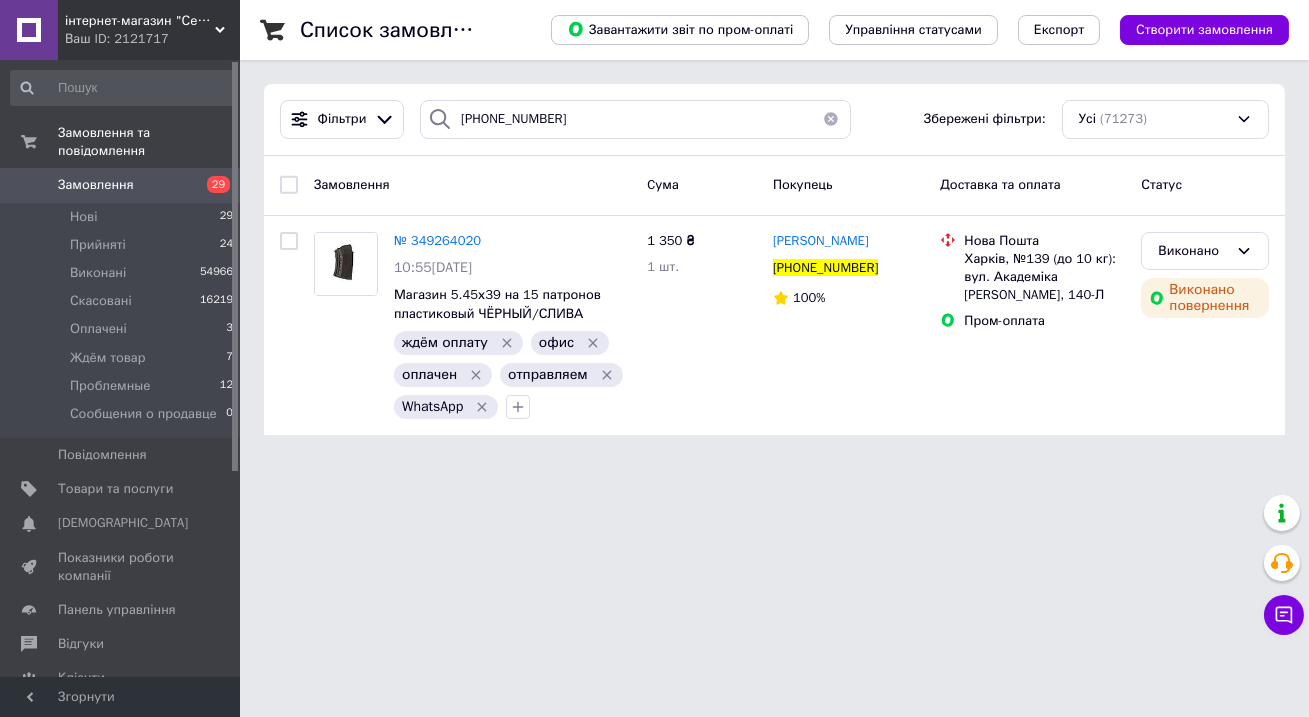 click on "інтернет-магазин "Сержант" Ваш ID: 2121717 Сайт інтернет-магазин "Сержант" Кабінет покупця Перевірити стан системи Сторінка на порталі Довідка Вийти Замовлення та повідомлення Замовлення 29 Нові 29 Прийняті 24 Виконані 54966 Скасовані 16219 Оплачені 3 Ждём товар 7 Проблемные 12 Сообщения о продавце 0 Повідомлення 0 Товари та послуги Сповіщення 0 0 Показники роботи компанії Панель управління Відгуки Клієнти Каталог ProSale Аналітика Інструменти веб-майстра та SEO Управління сайтом Гаманець компанії [PERSON_NAME]" at bounding box center [654, 229] 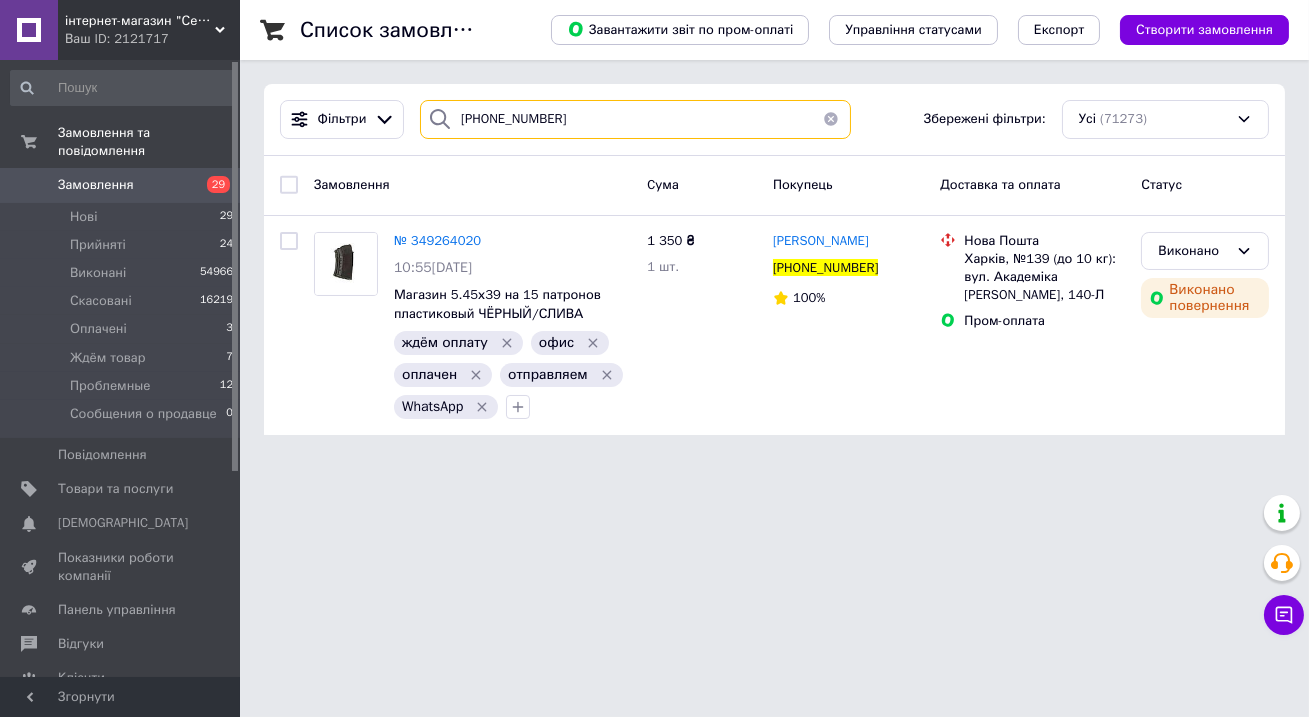 drag, startPoint x: 562, startPoint y: 120, endPoint x: 457, endPoint y: 113, distance: 105.23308 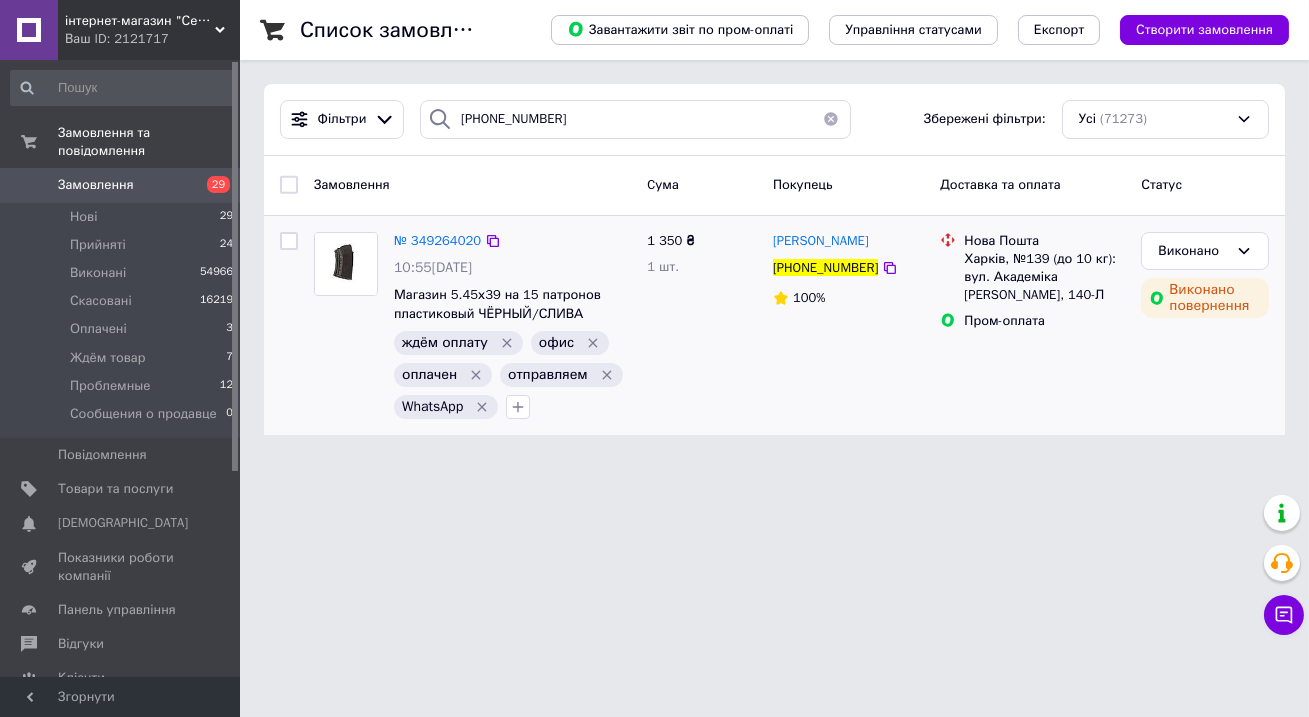 click on "Нова Пошта Харків, №139 (до 10 кг): вул. Академіка [PERSON_NAME], 140-Л Пром-оплата" at bounding box center [1032, 326] 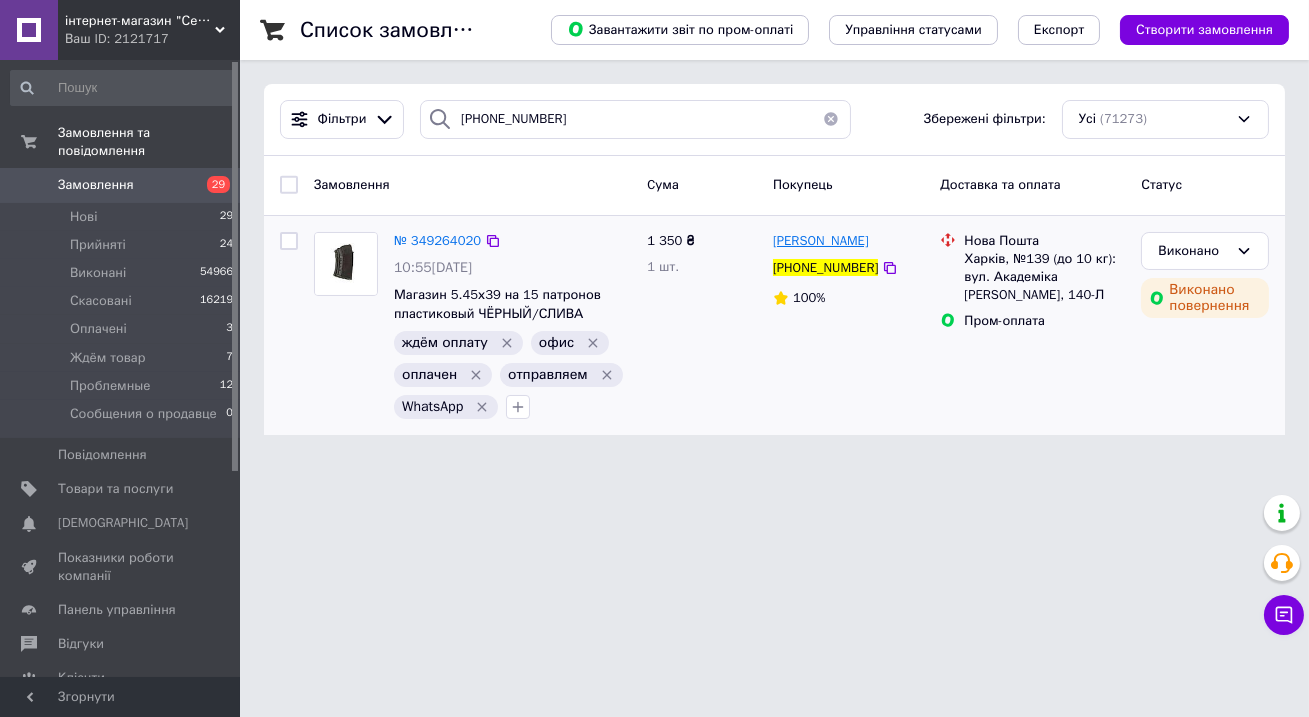 drag, startPoint x: 899, startPoint y: 241, endPoint x: 775, endPoint y: 244, distance: 124.036285 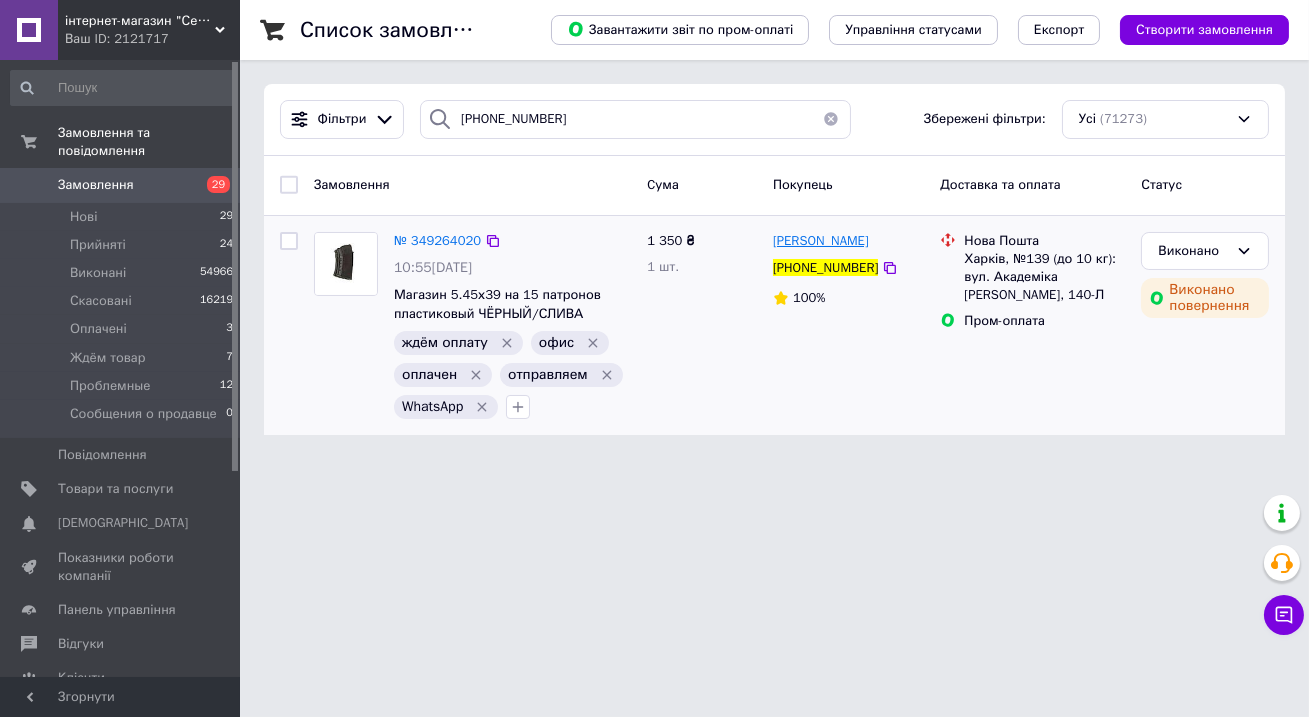 copy on "[PERSON_NAME]" 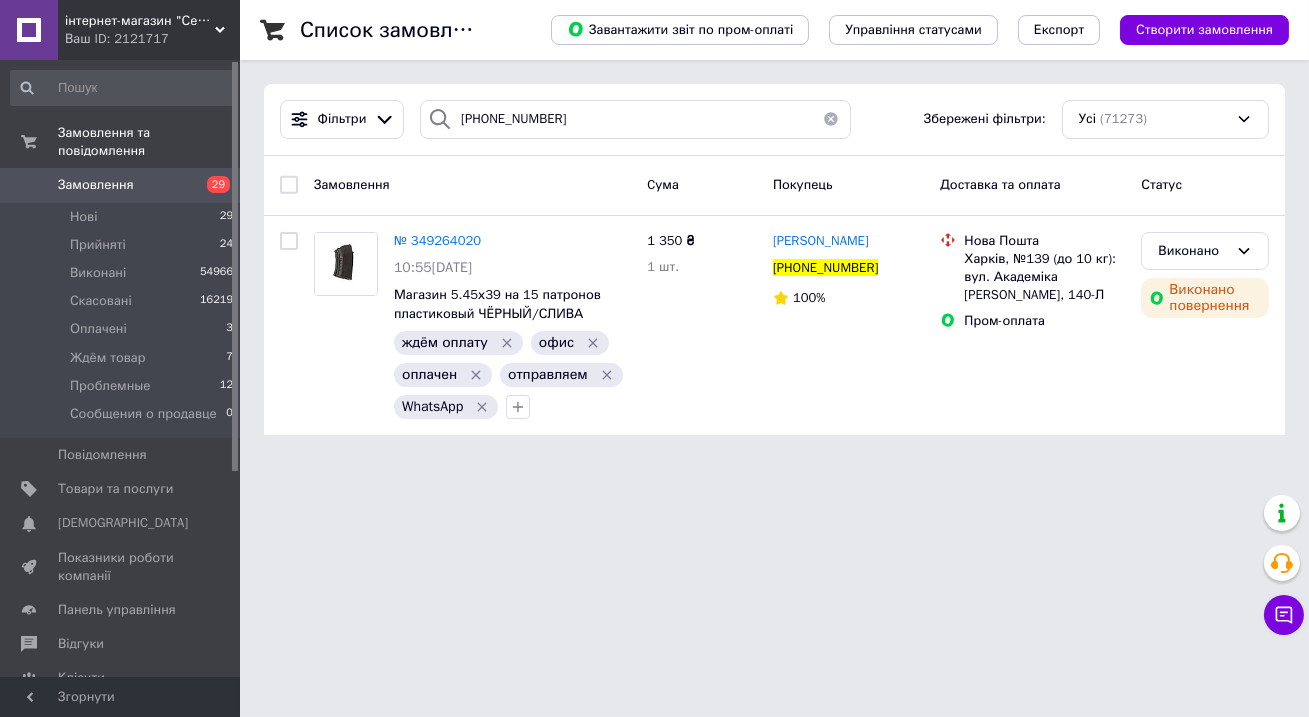 drag, startPoint x: 1050, startPoint y: 591, endPoint x: 1055, endPoint y: 567, distance: 24.5153 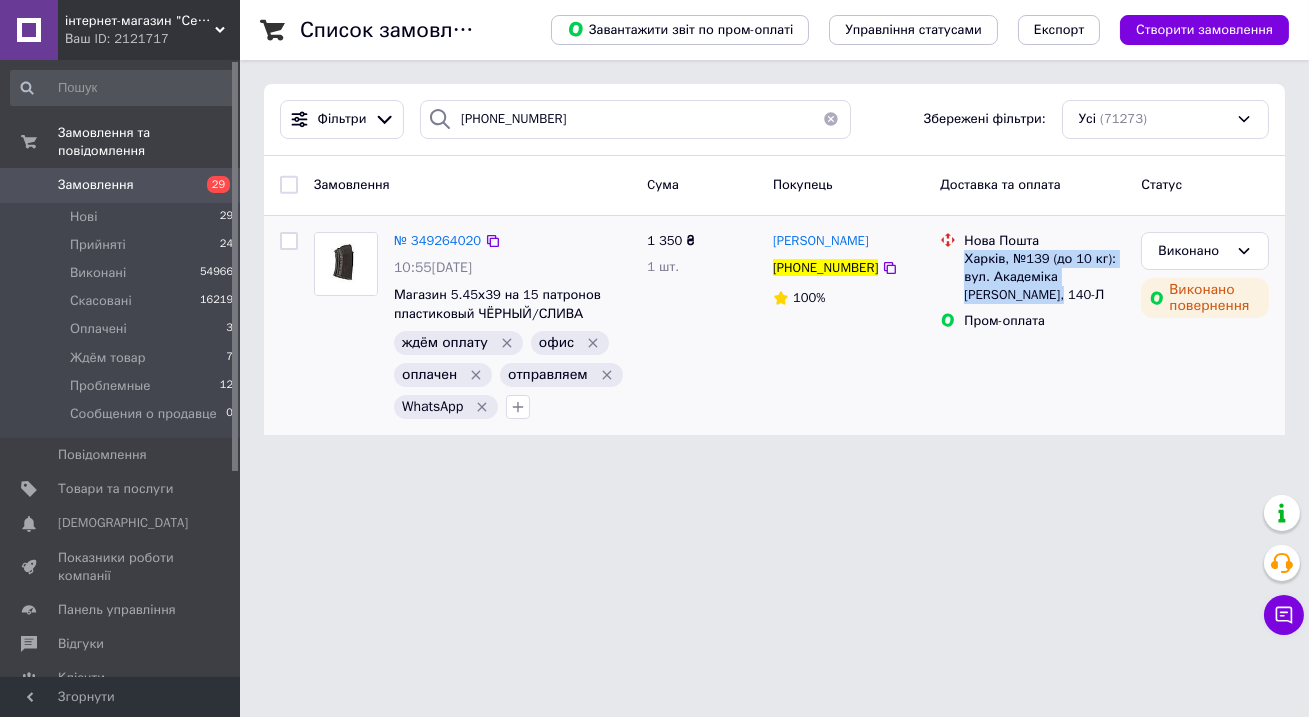drag, startPoint x: 1004, startPoint y: 290, endPoint x: 968, endPoint y: 257, distance: 48.83646 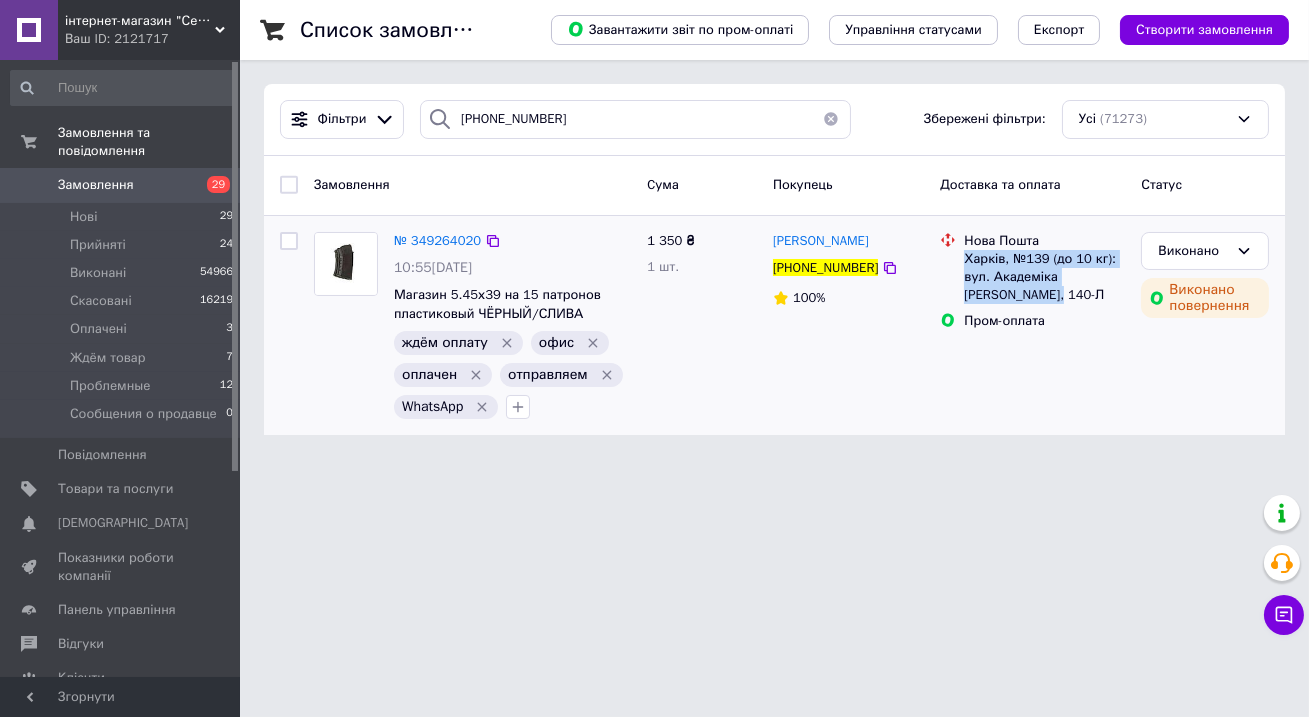 copy on "Харків, №139 (до 10 кг): вул. Академіка [PERSON_NAME], 140-Л" 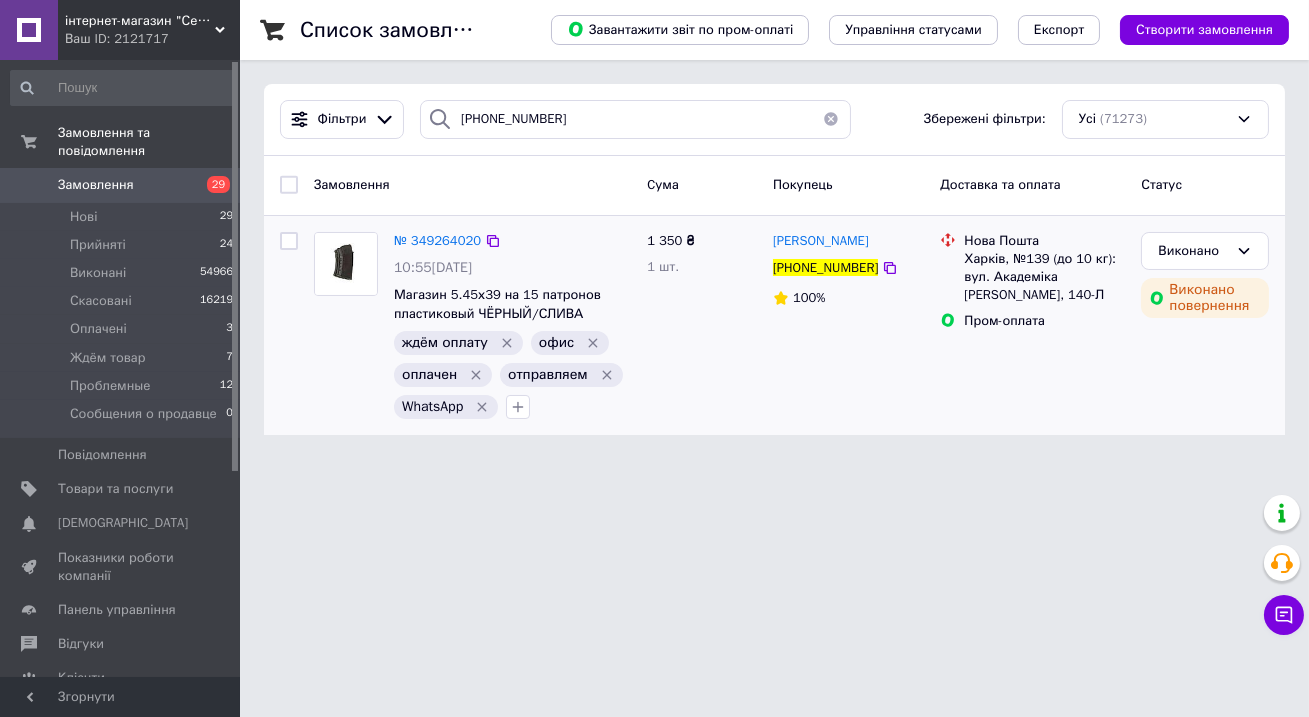 click on "Нова Пошта Харків, №139 (до 10 кг): вул. Академіка [PERSON_NAME], 140-Л Пром-оплата" at bounding box center (1032, 326) 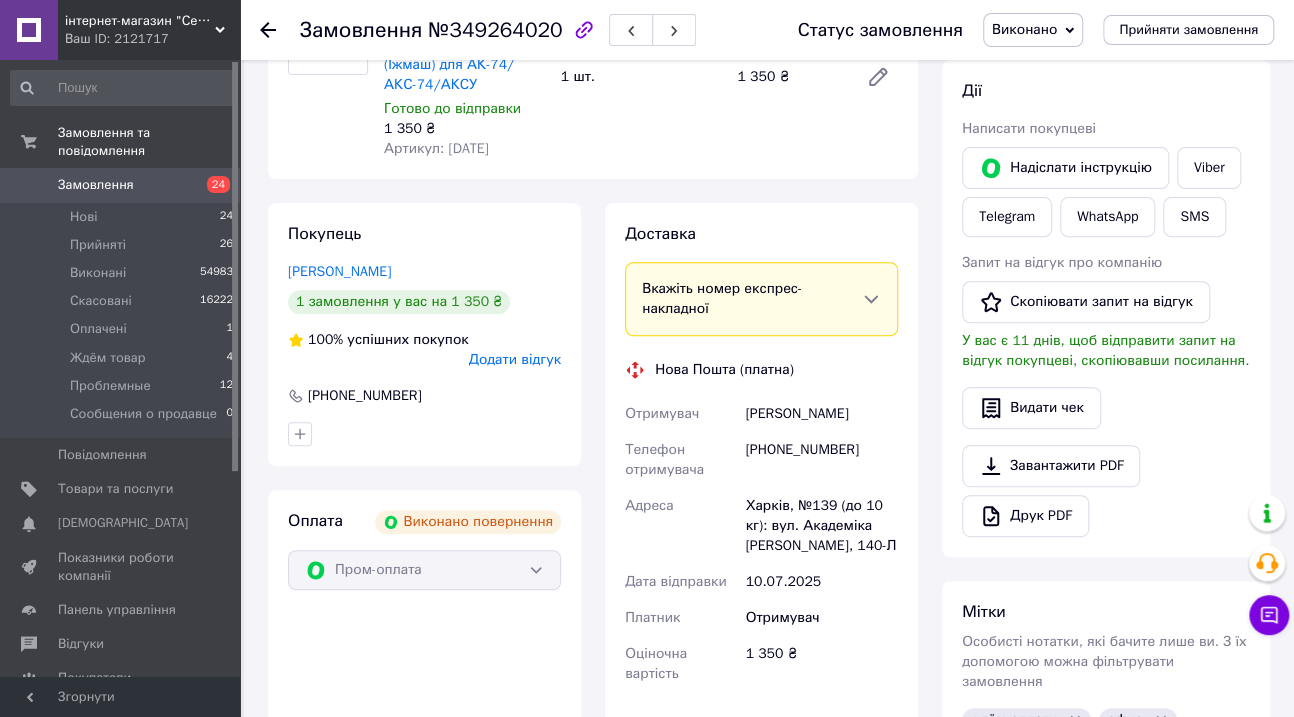 scroll, scrollTop: 302, scrollLeft: 0, axis: vertical 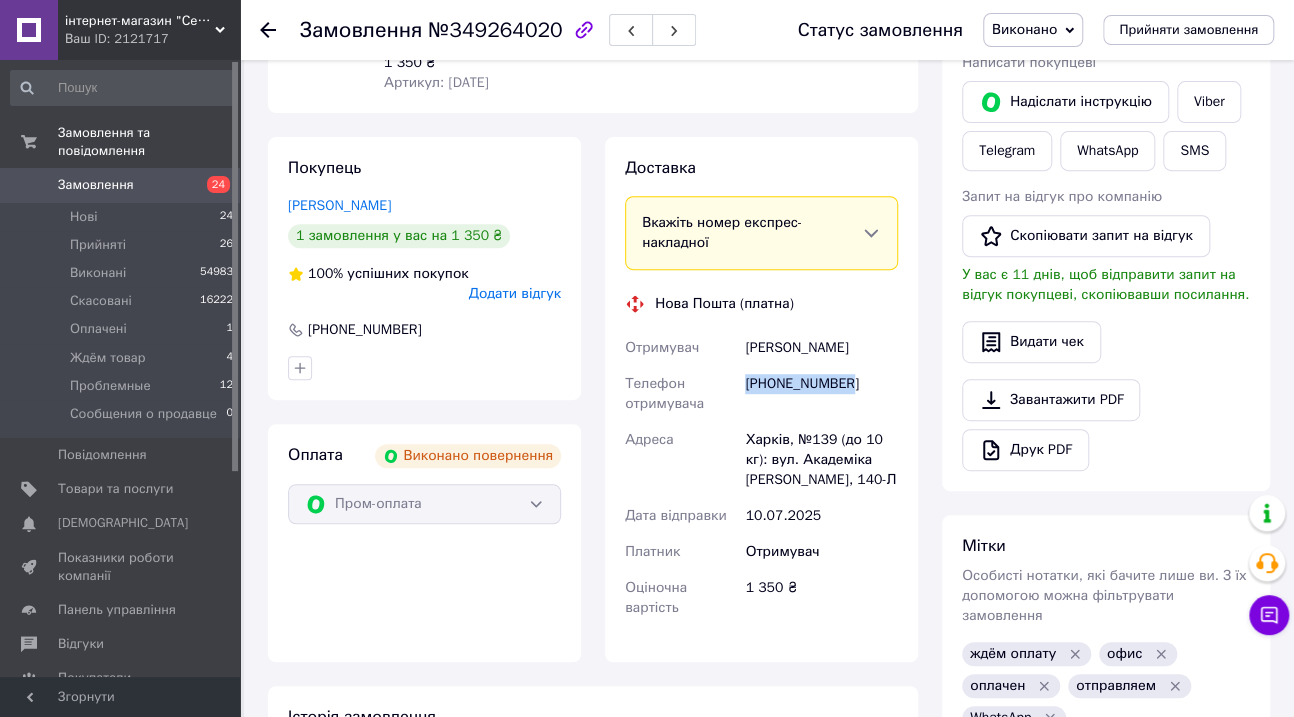drag, startPoint x: 874, startPoint y: 384, endPoint x: 744, endPoint y: 384, distance: 130 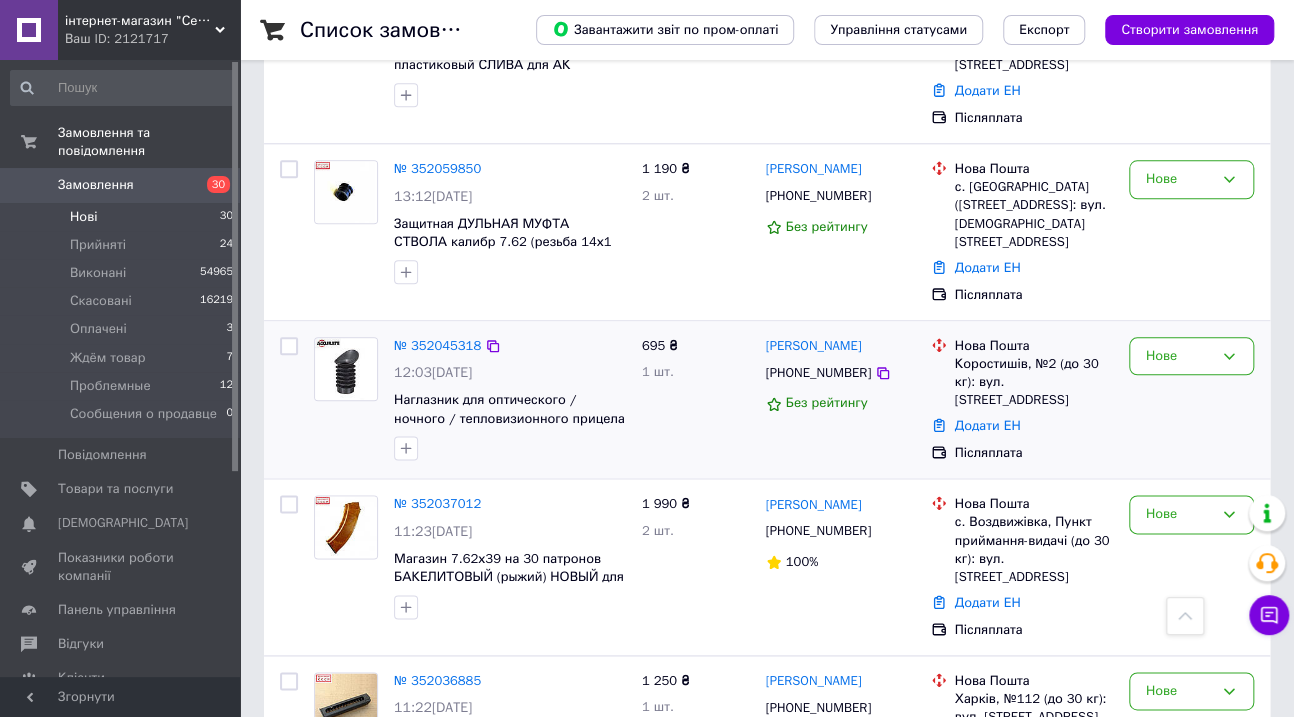 scroll, scrollTop: 909, scrollLeft: 0, axis: vertical 